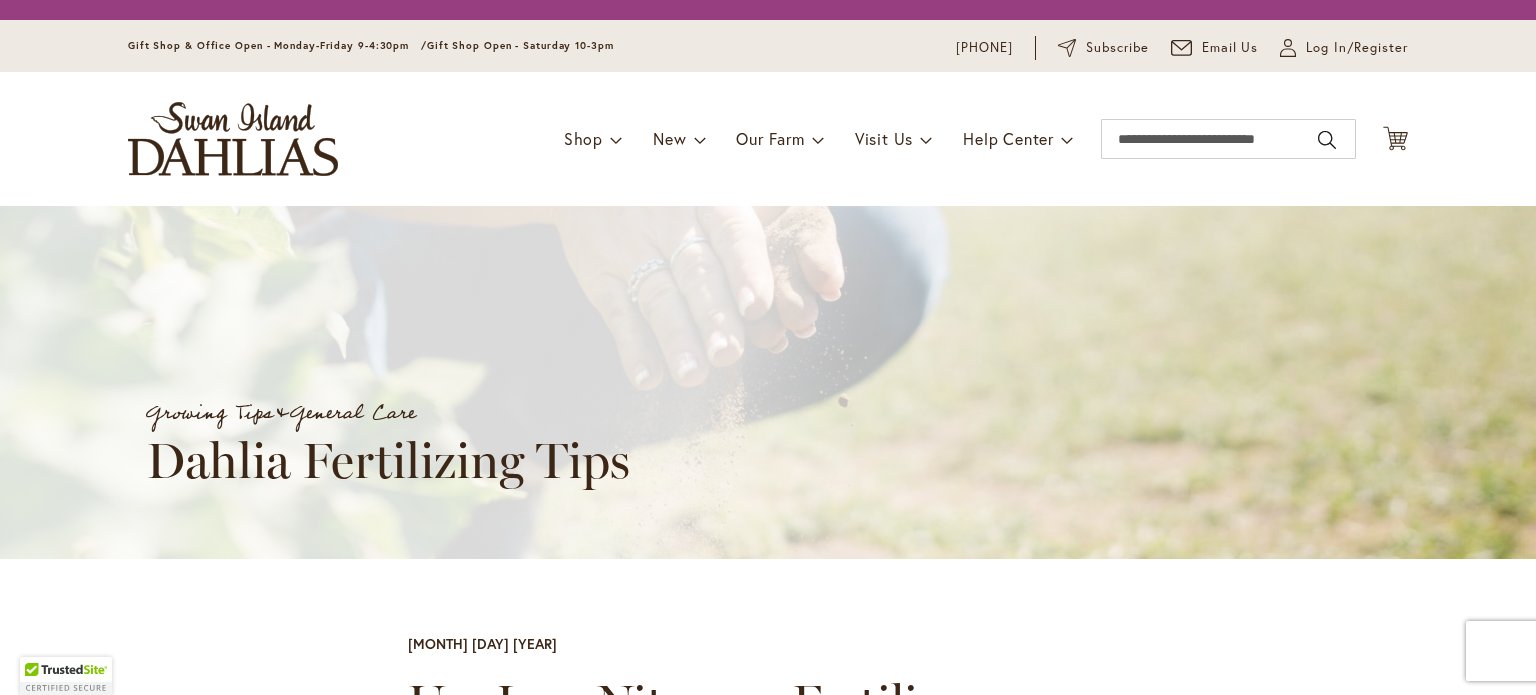 scroll, scrollTop: 0, scrollLeft: 0, axis: both 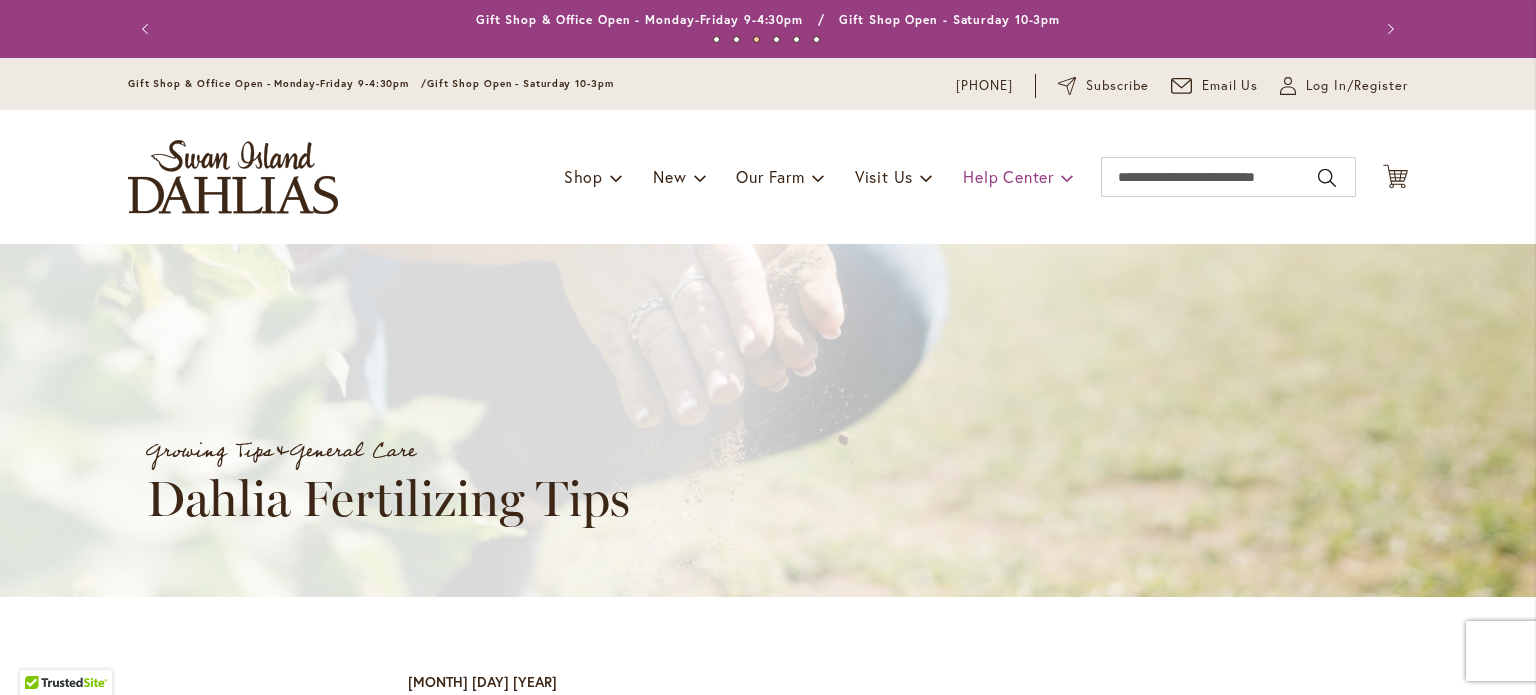click on "Help Center" at bounding box center (1018, 177) 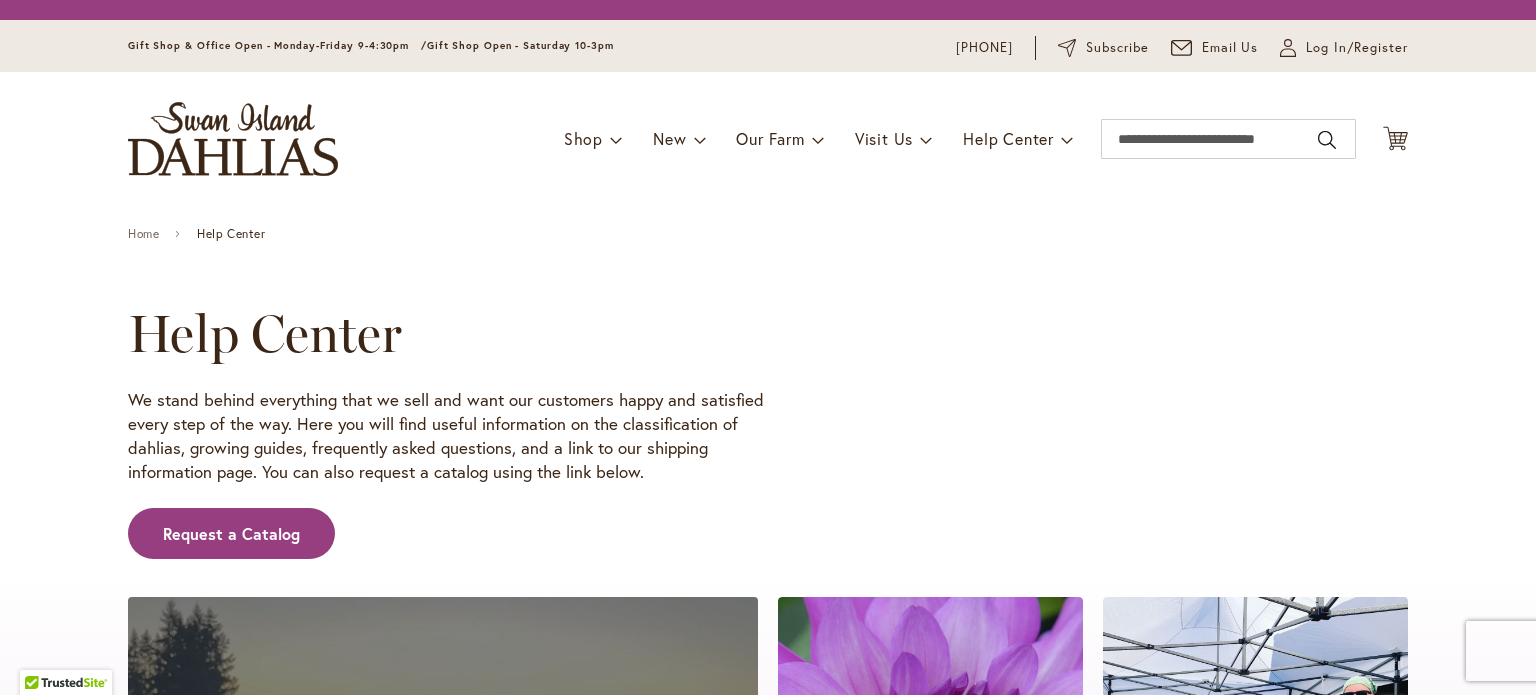 scroll, scrollTop: 0, scrollLeft: 0, axis: both 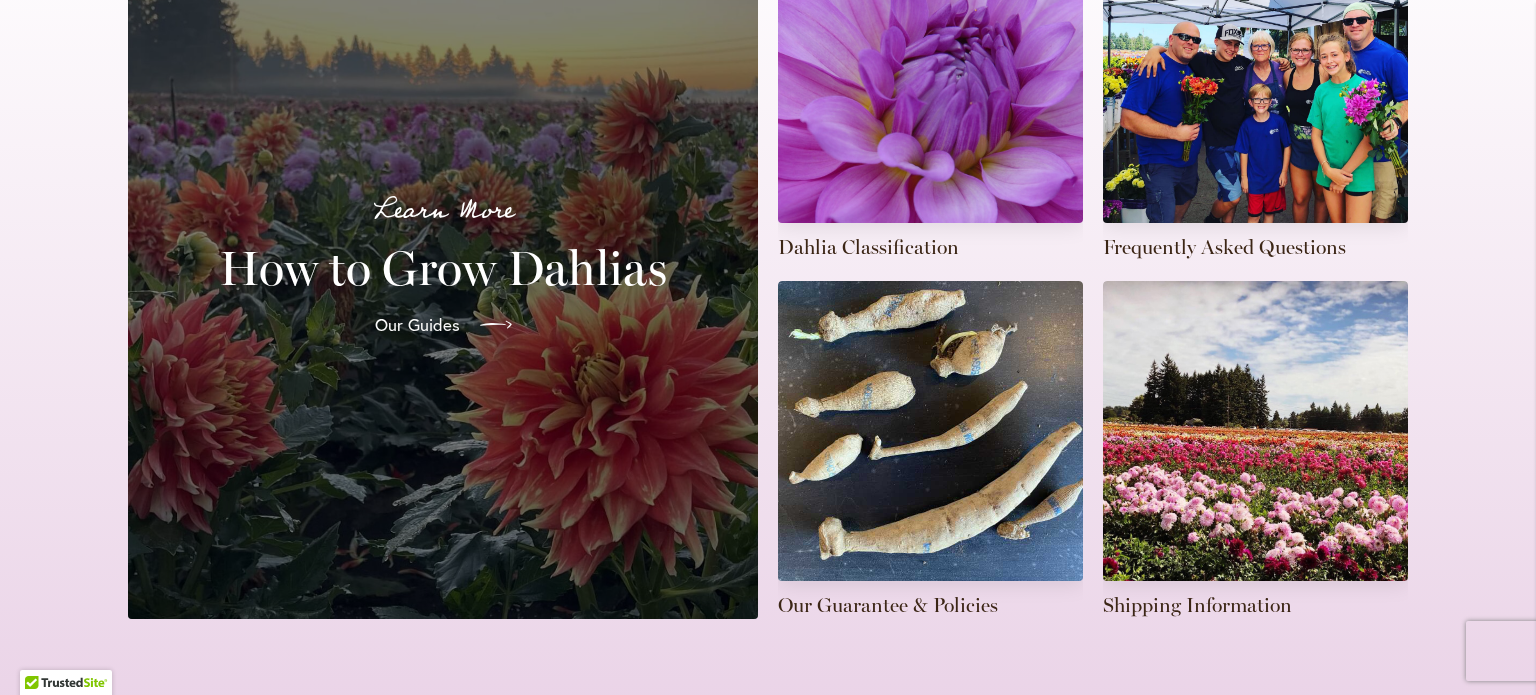 click on "Our Guides" at bounding box center (417, 325) 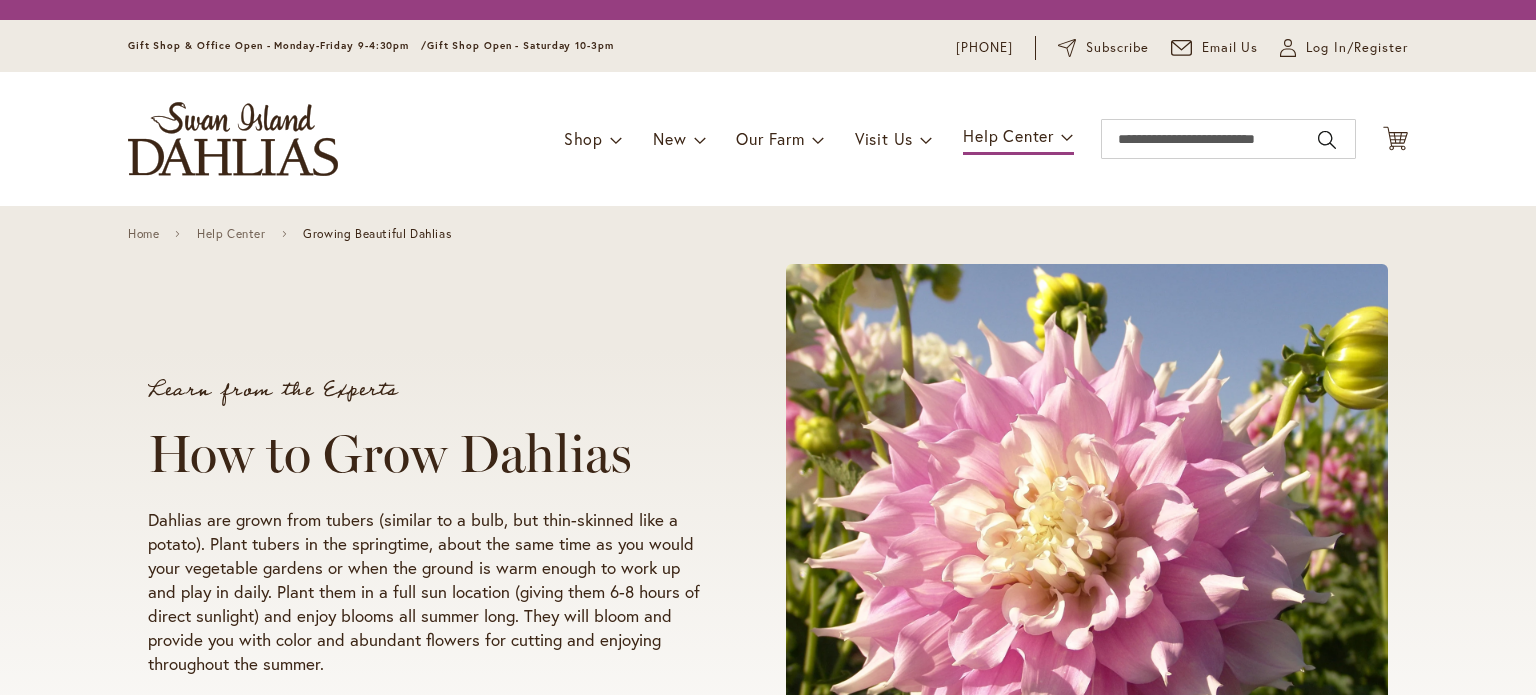 scroll, scrollTop: 0, scrollLeft: 0, axis: both 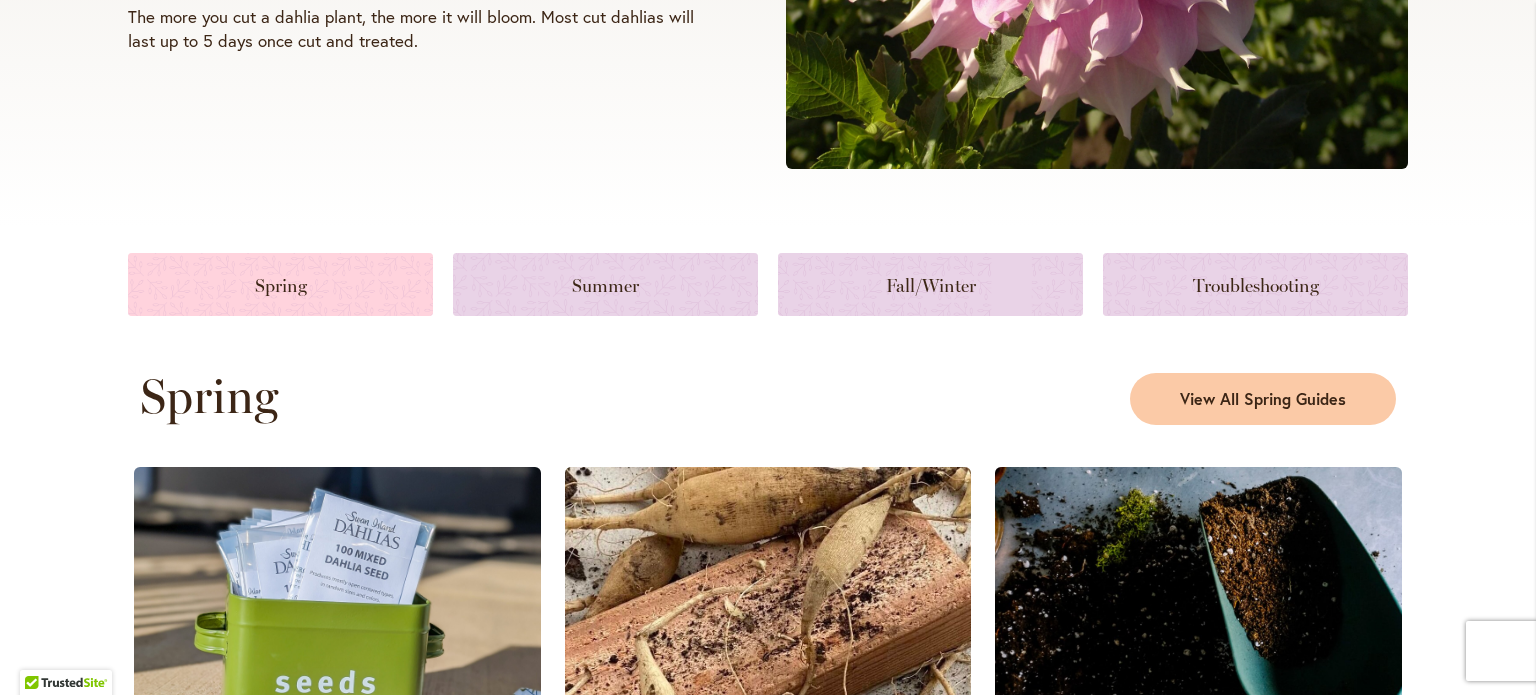 click at bounding box center (280, 284) 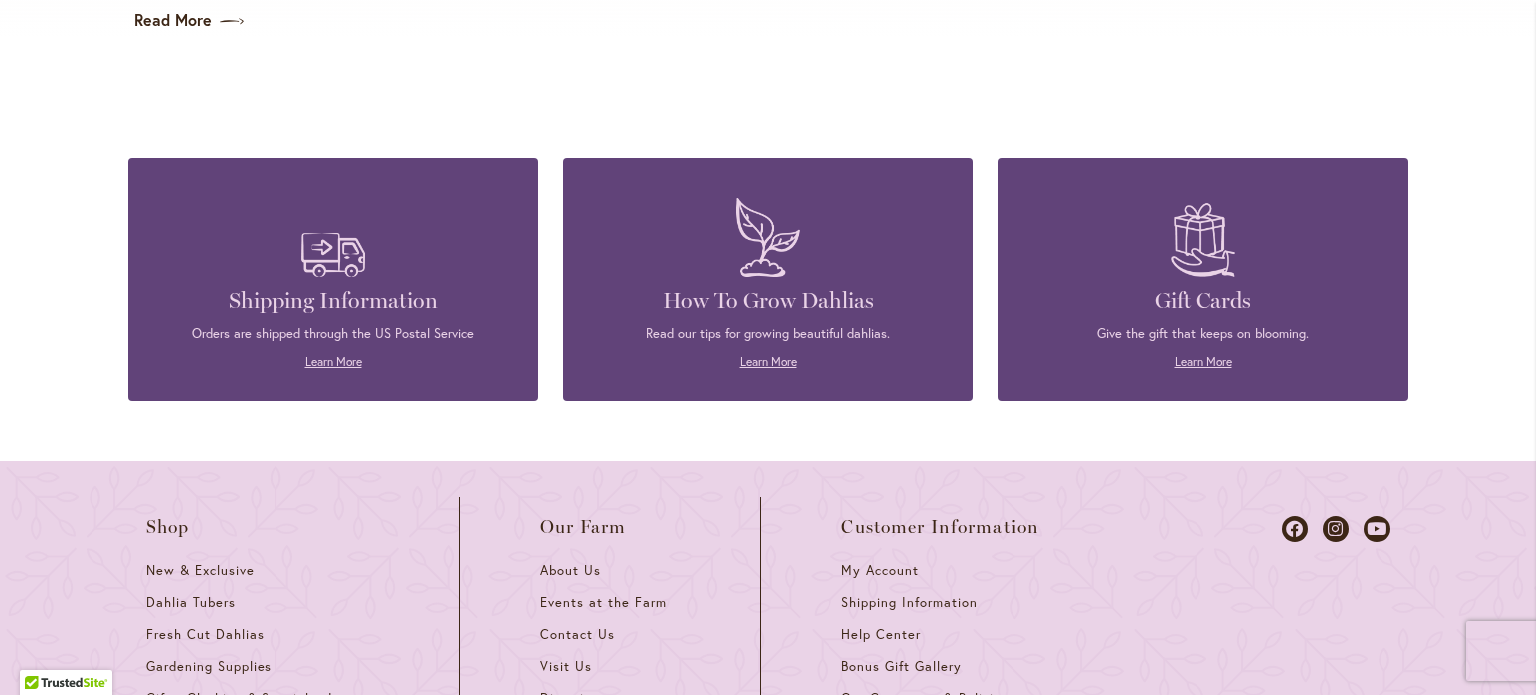 scroll, scrollTop: 4350, scrollLeft: 0, axis: vertical 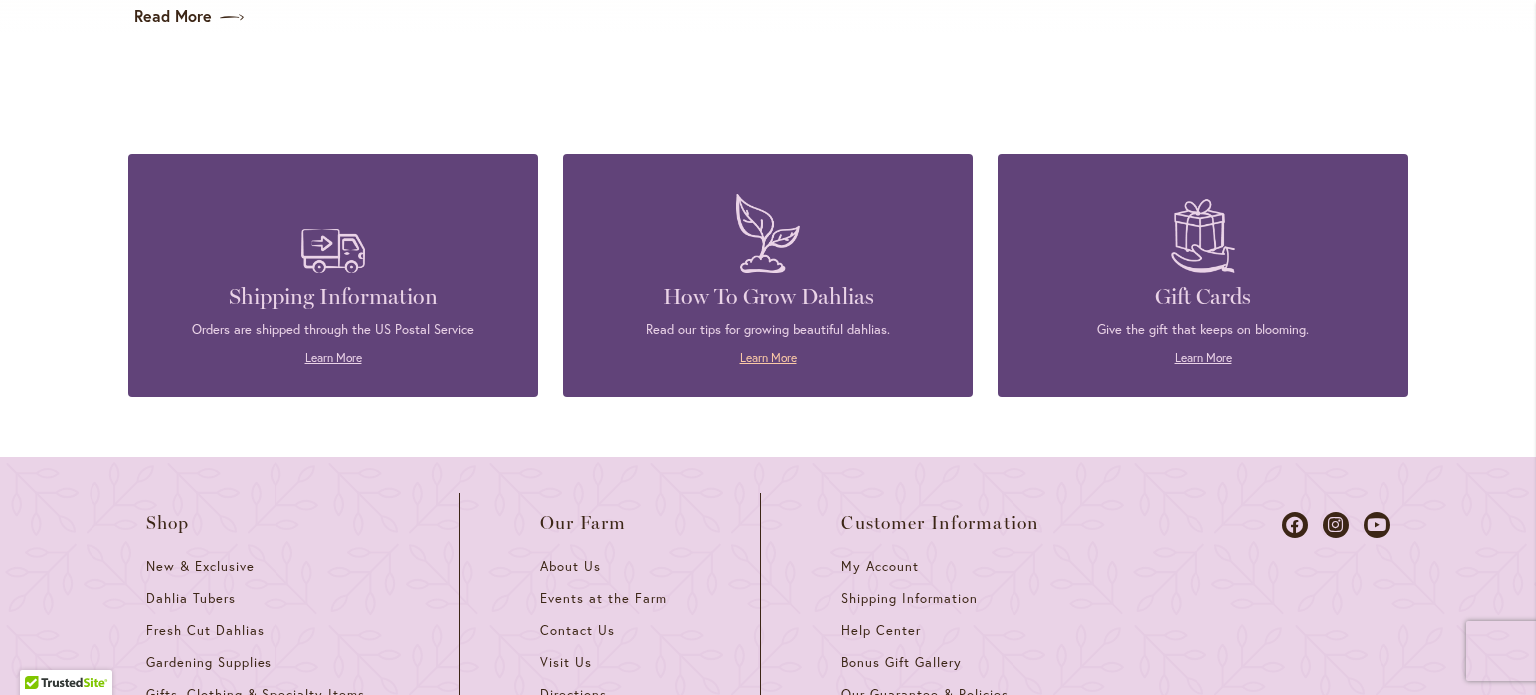 click on "Learn More" at bounding box center [768, 357] 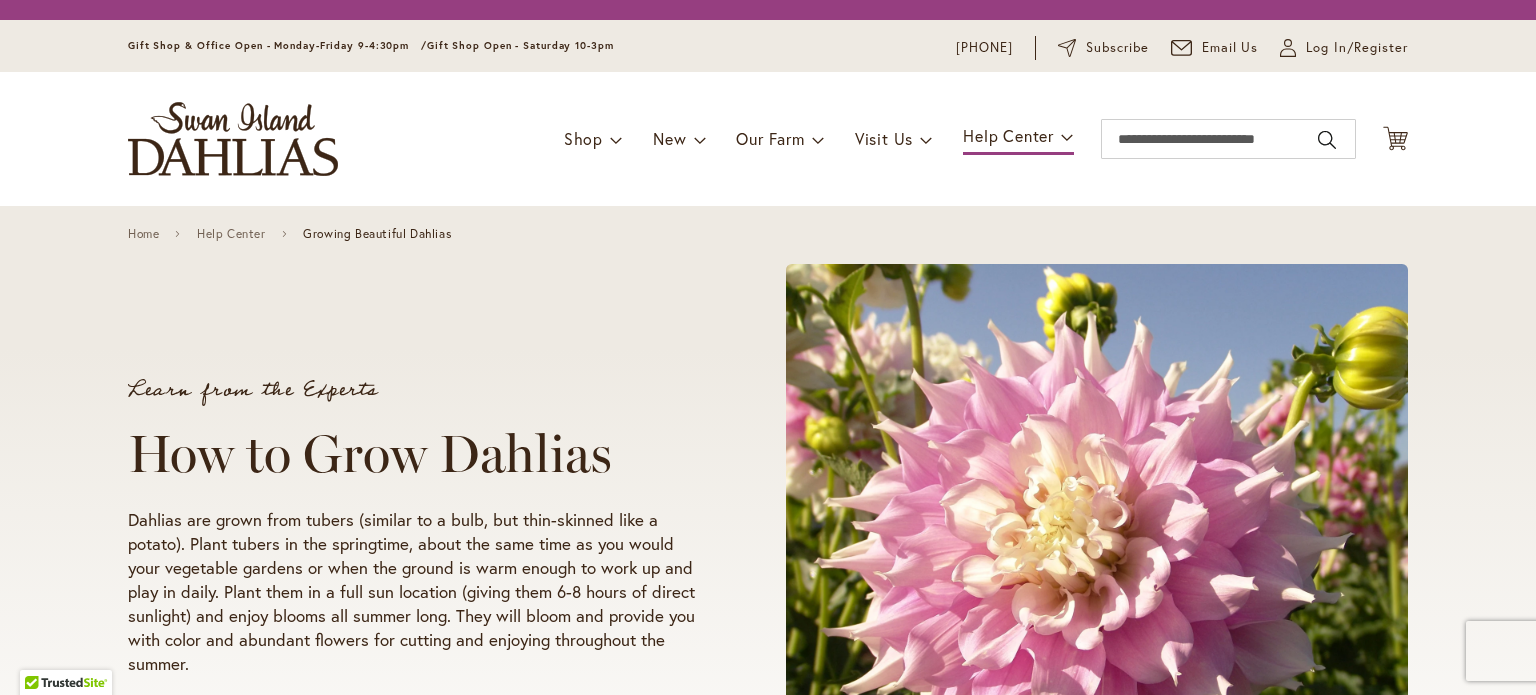 scroll, scrollTop: 0, scrollLeft: 0, axis: both 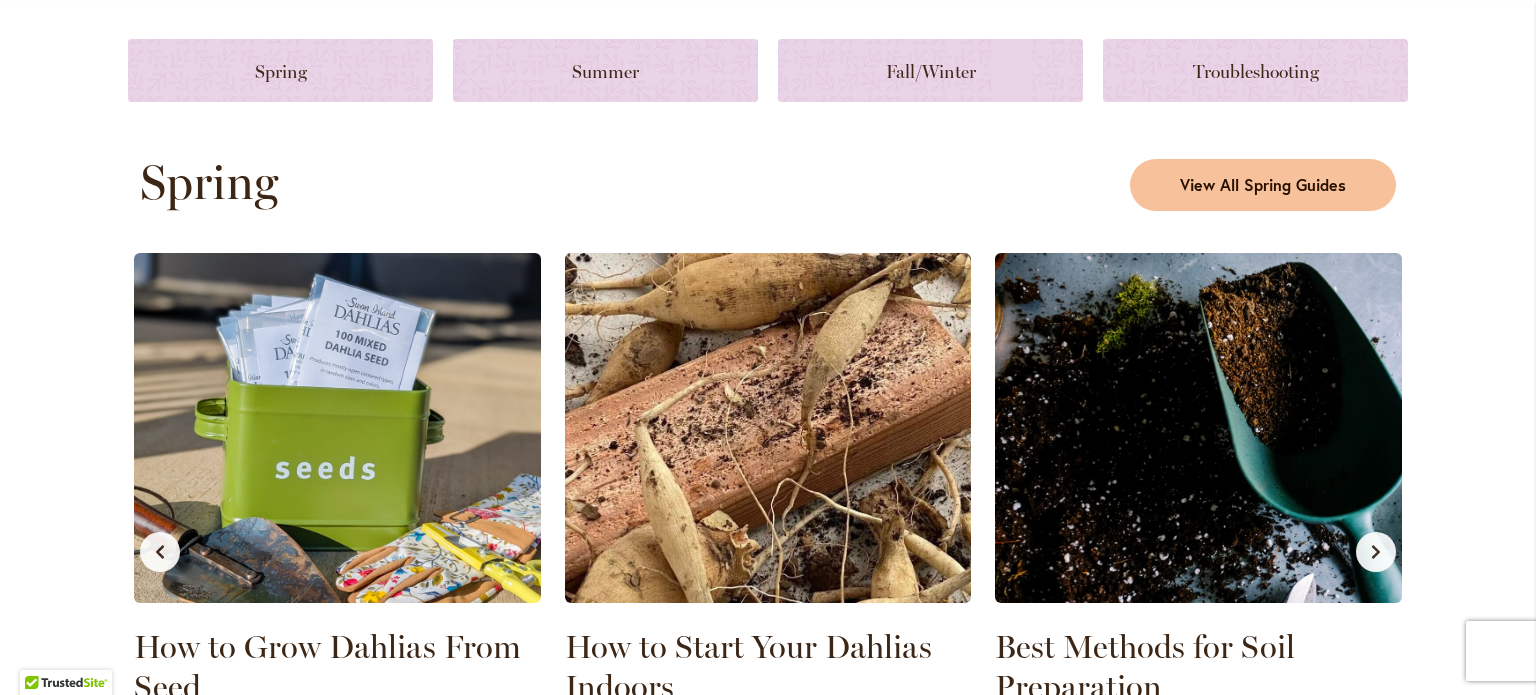 click on "View All Spring Guides" at bounding box center [1263, 185] 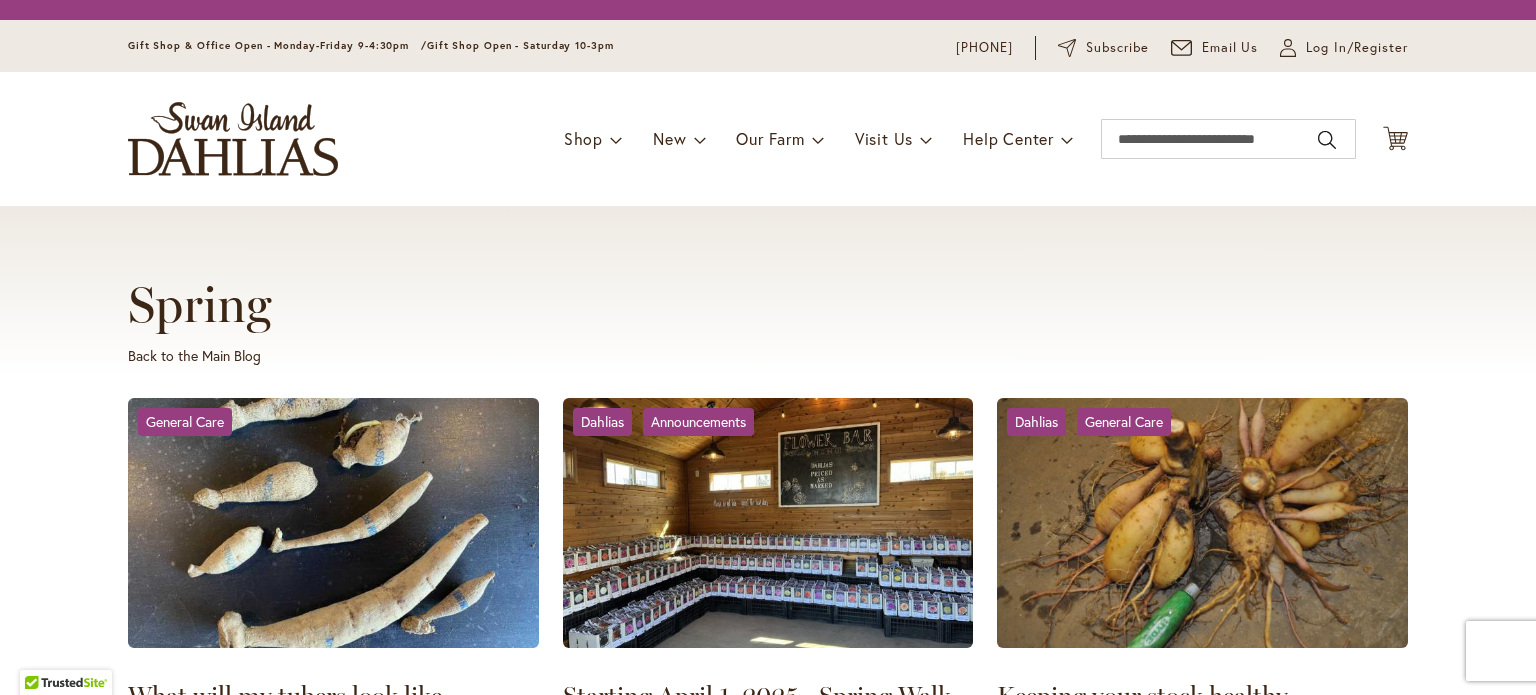 scroll, scrollTop: 0, scrollLeft: 0, axis: both 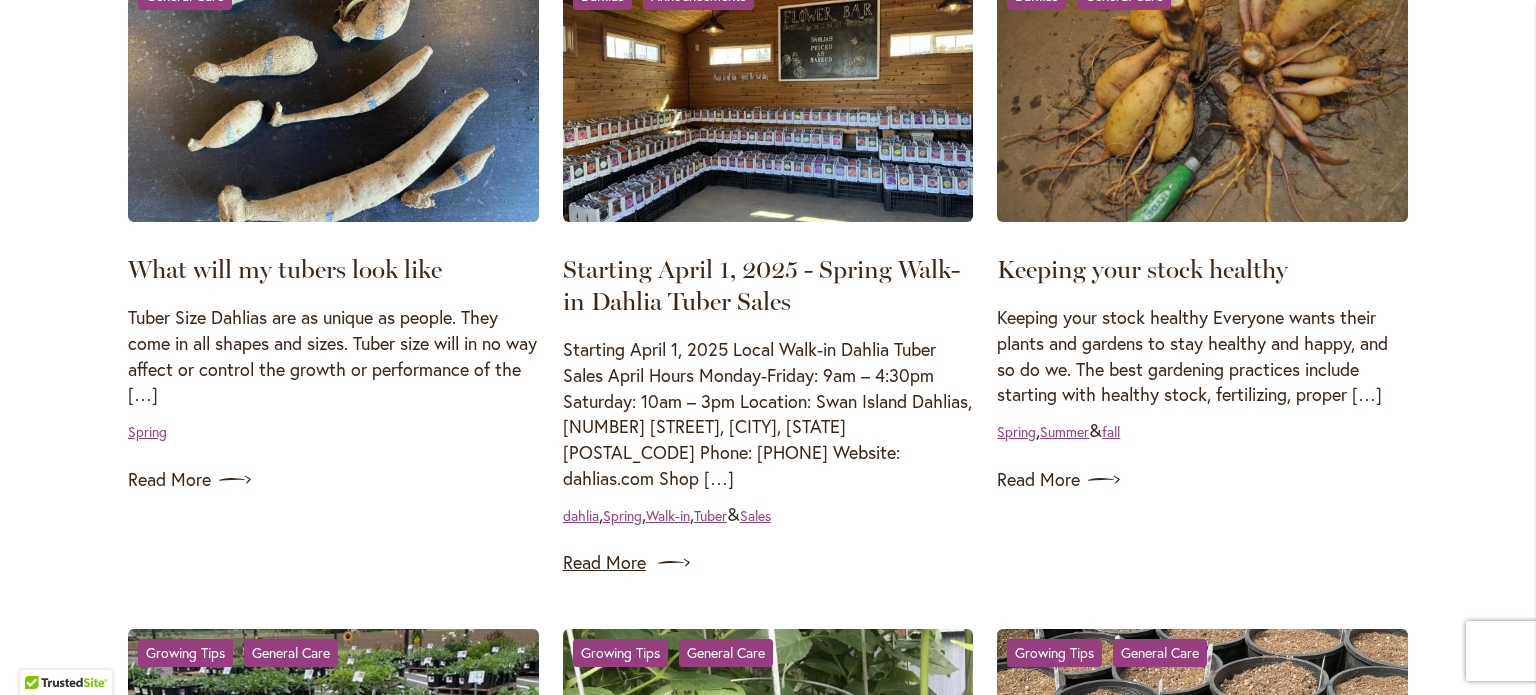 click on "Read More" at bounding box center [768, 563] 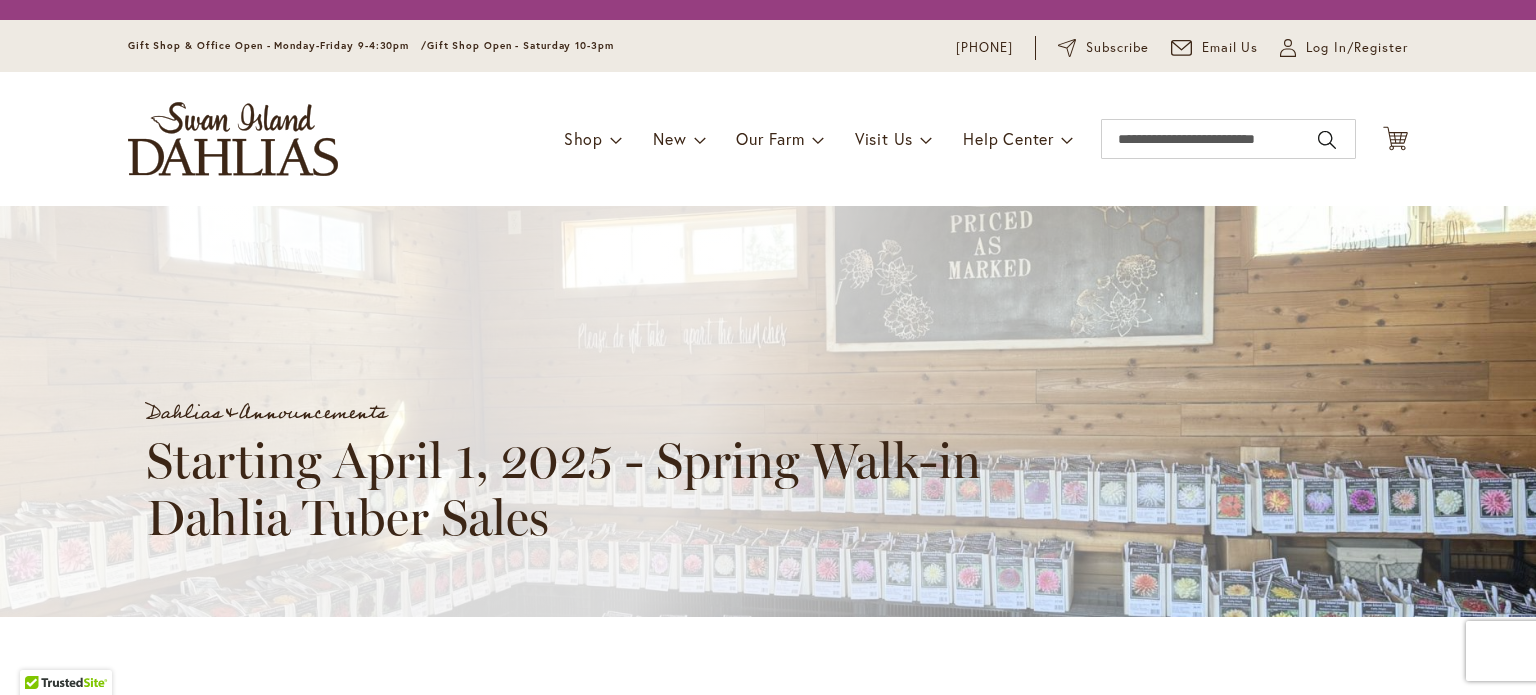 scroll, scrollTop: 0, scrollLeft: 0, axis: both 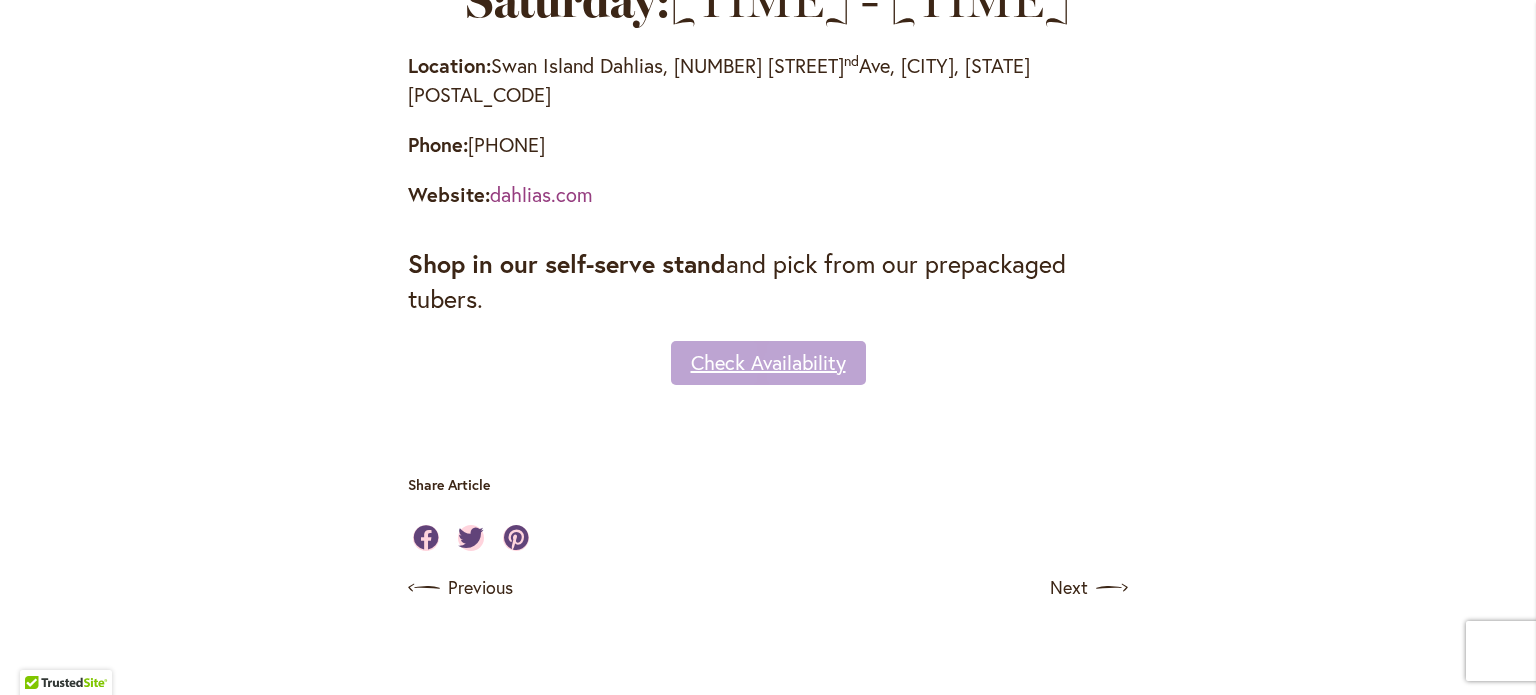click on "Check Availability" at bounding box center (768, 363) 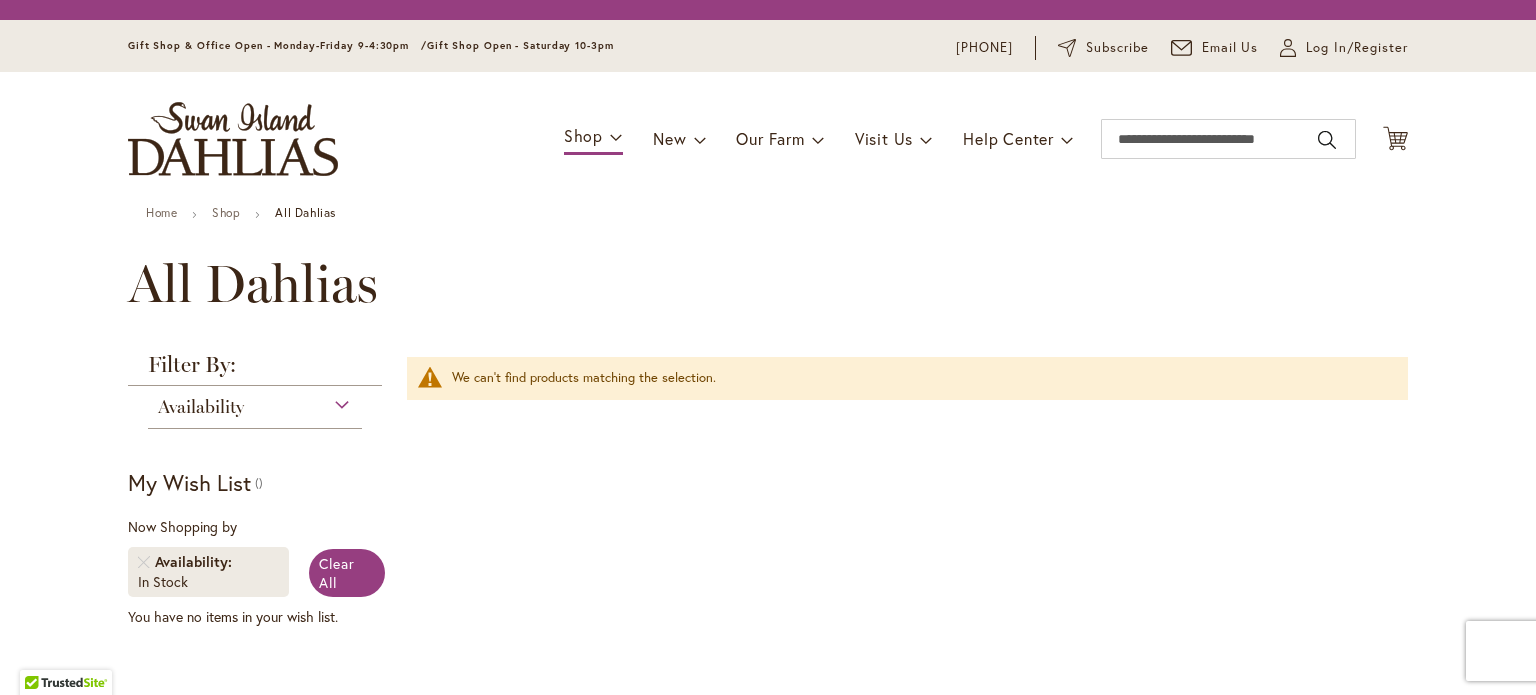 scroll, scrollTop: 0, scrollLeft: 0, axis: both 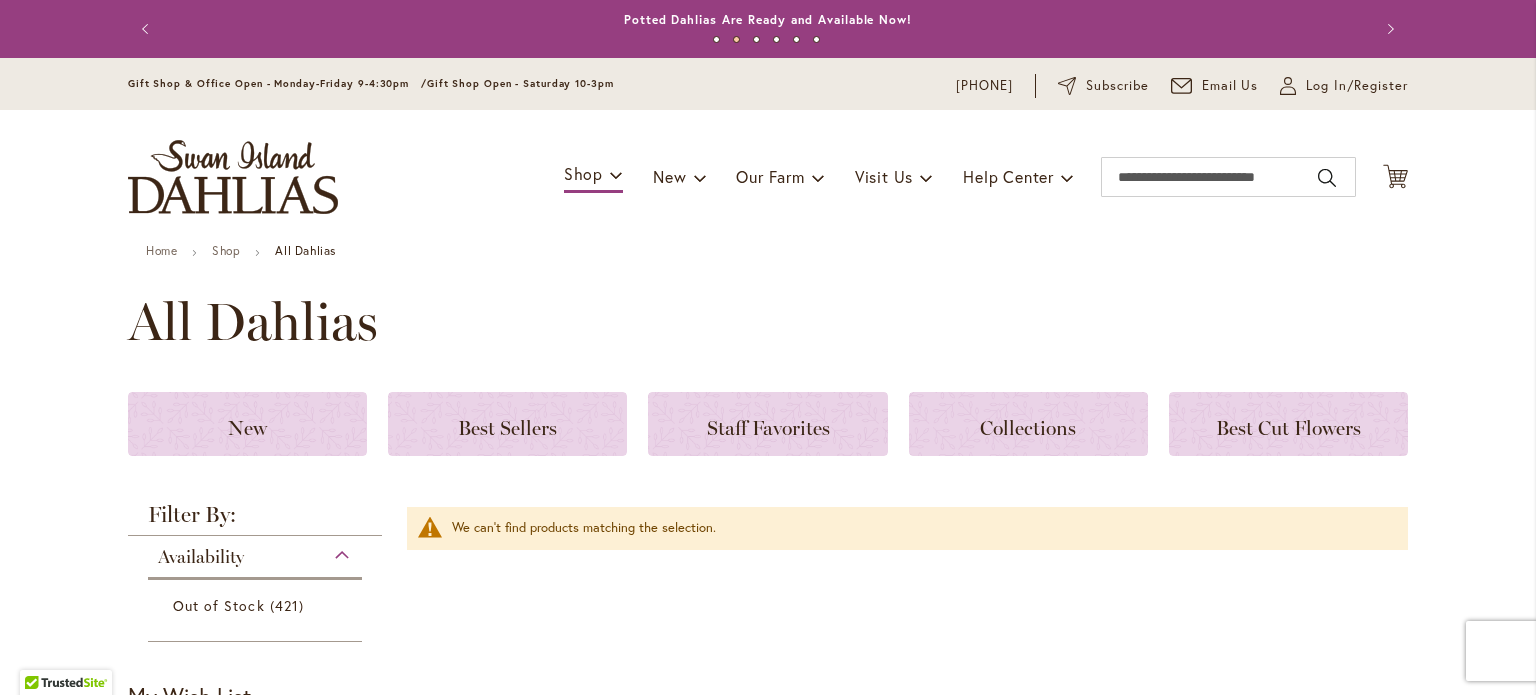click on "Previous" at bounding box center [148, 29] 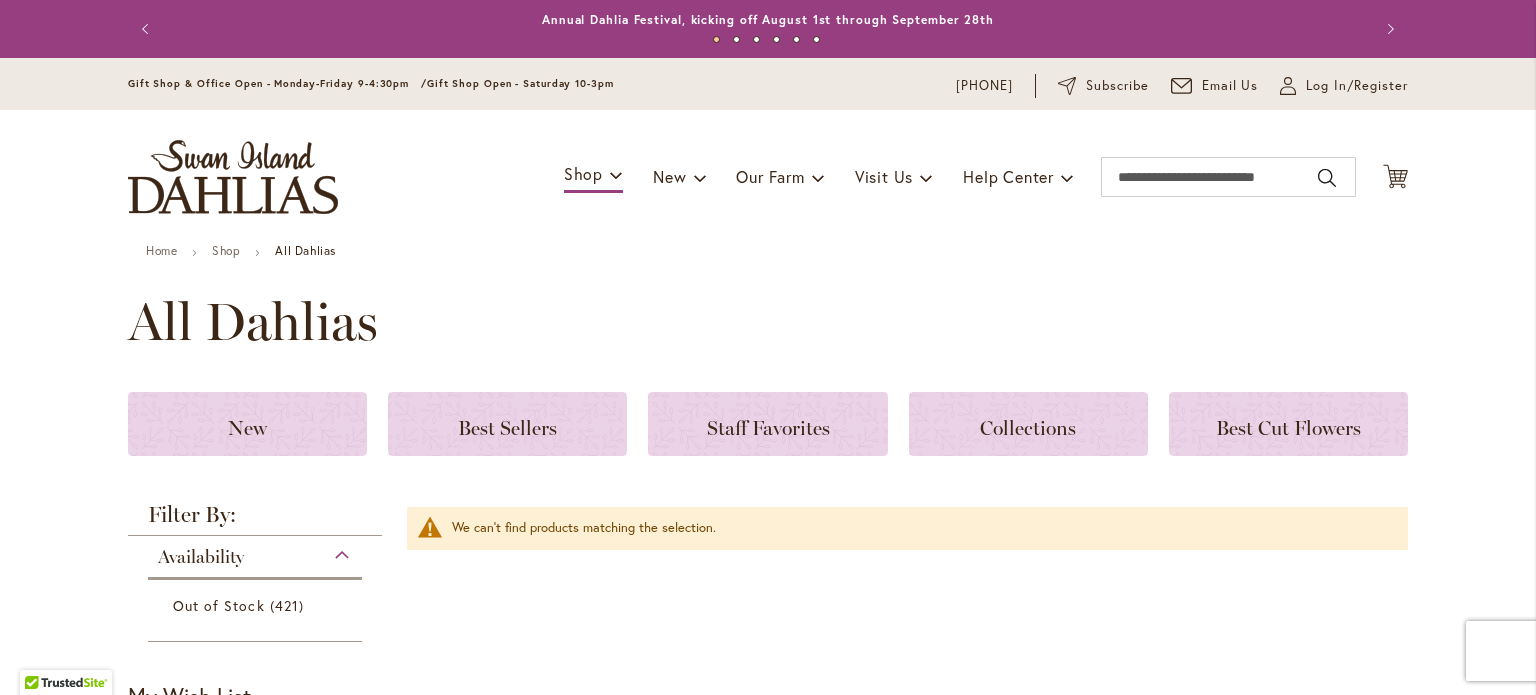 click on "Previous" at bounding box center (148, 29) 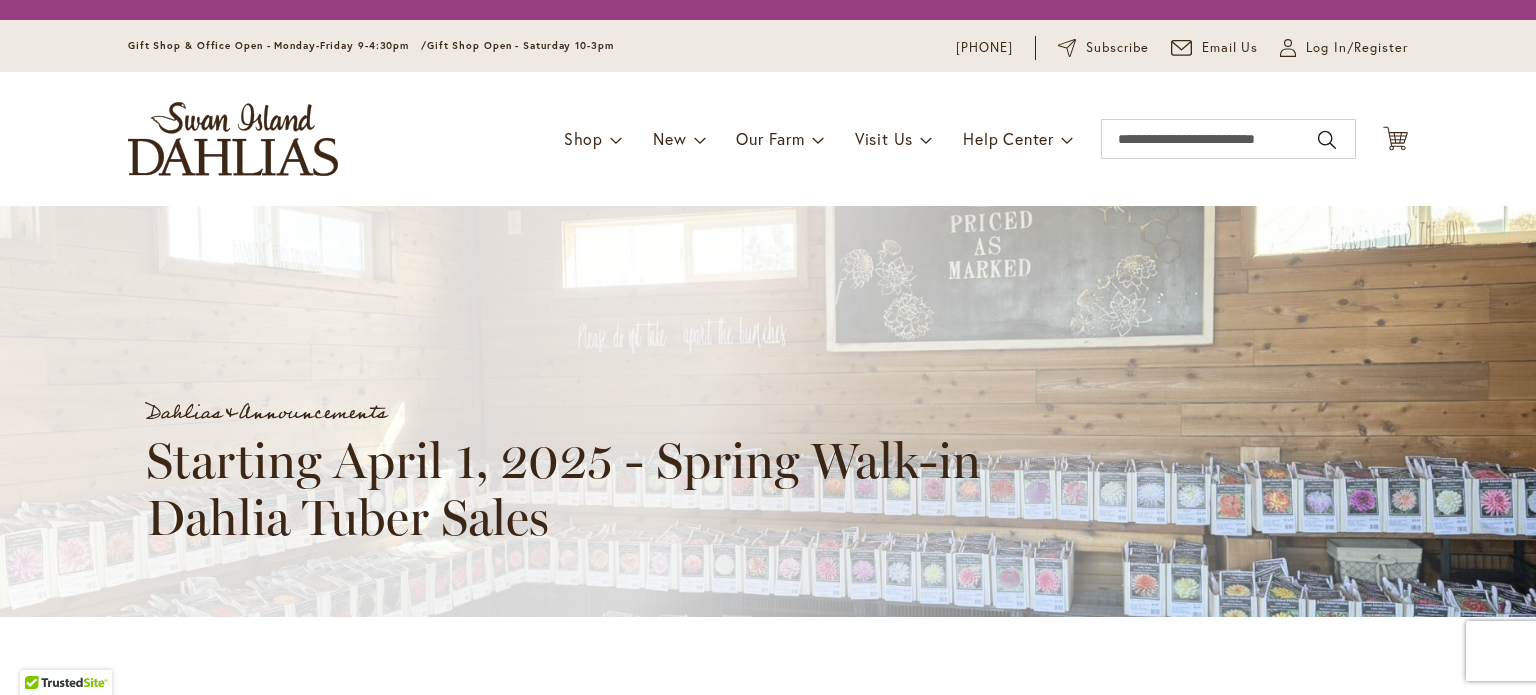 scroll, scrollTop: 0, scrollLeft: 0, axis: both 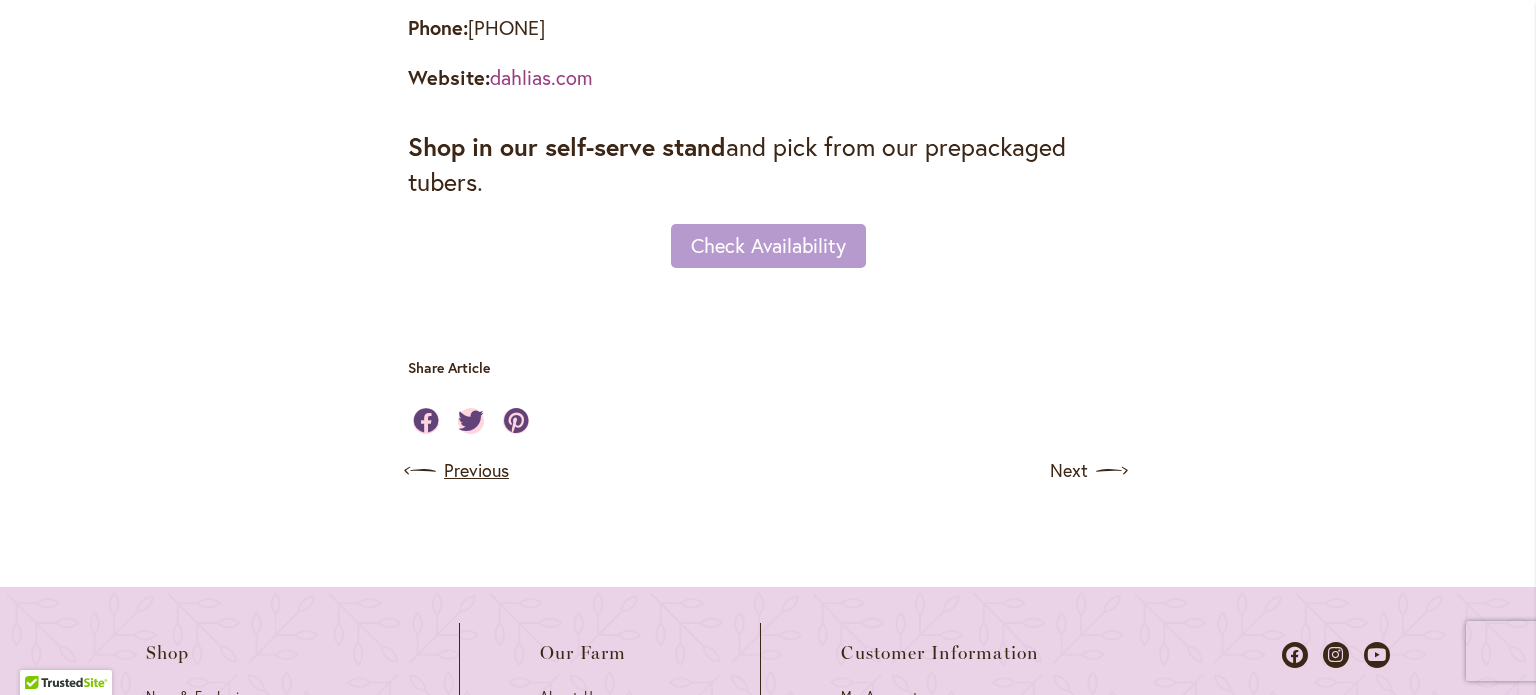 click on "Previous" at bounding box center (458, 471) 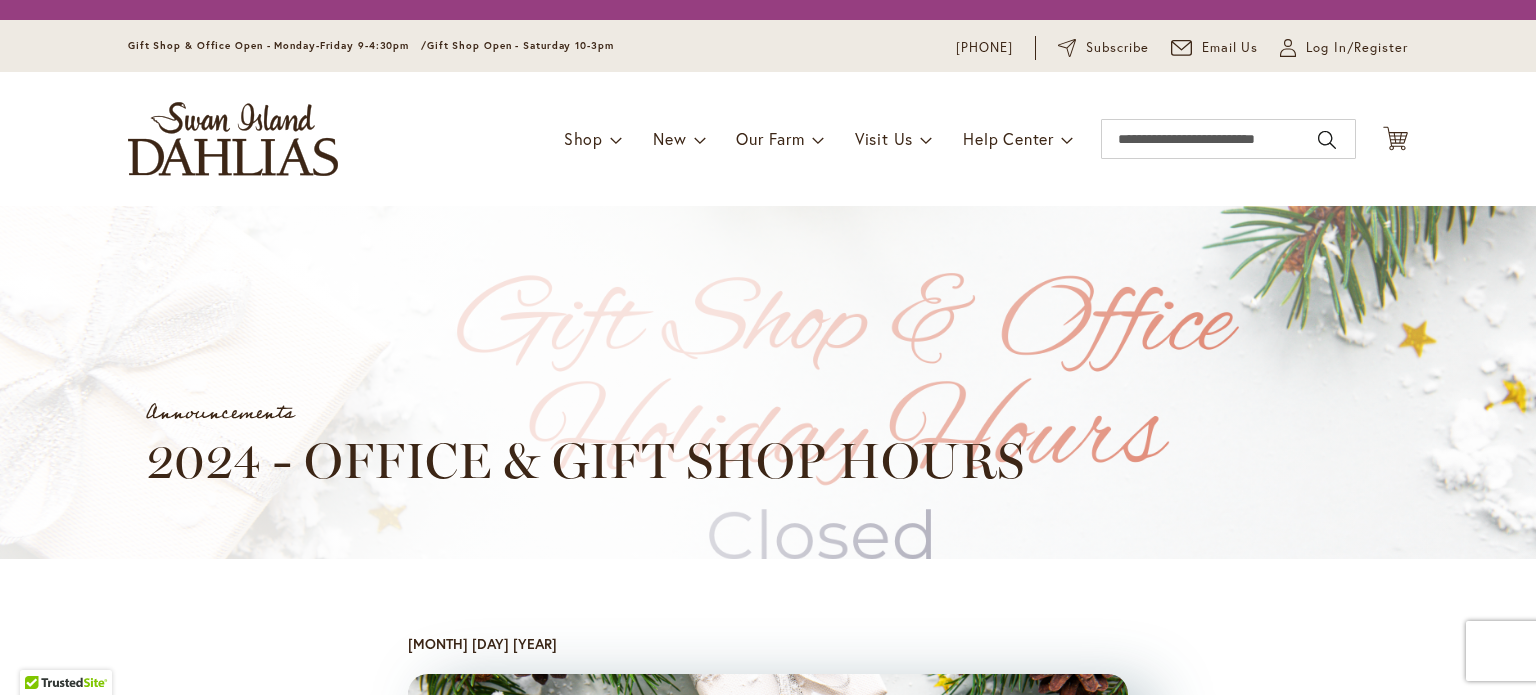 scroll, scrollTop: 0, scrollLeft: 0, axis: both 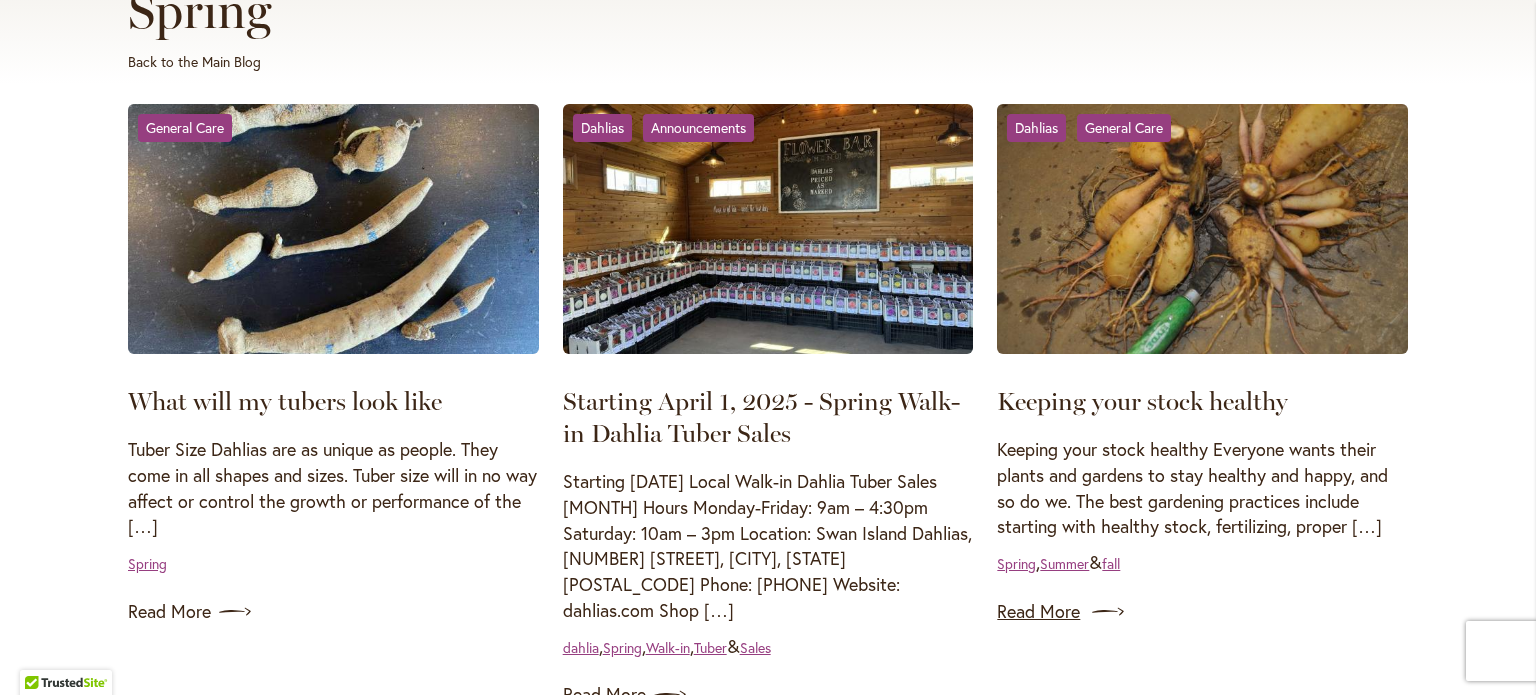 click on "Read More" at bounding box center (1202, 612) 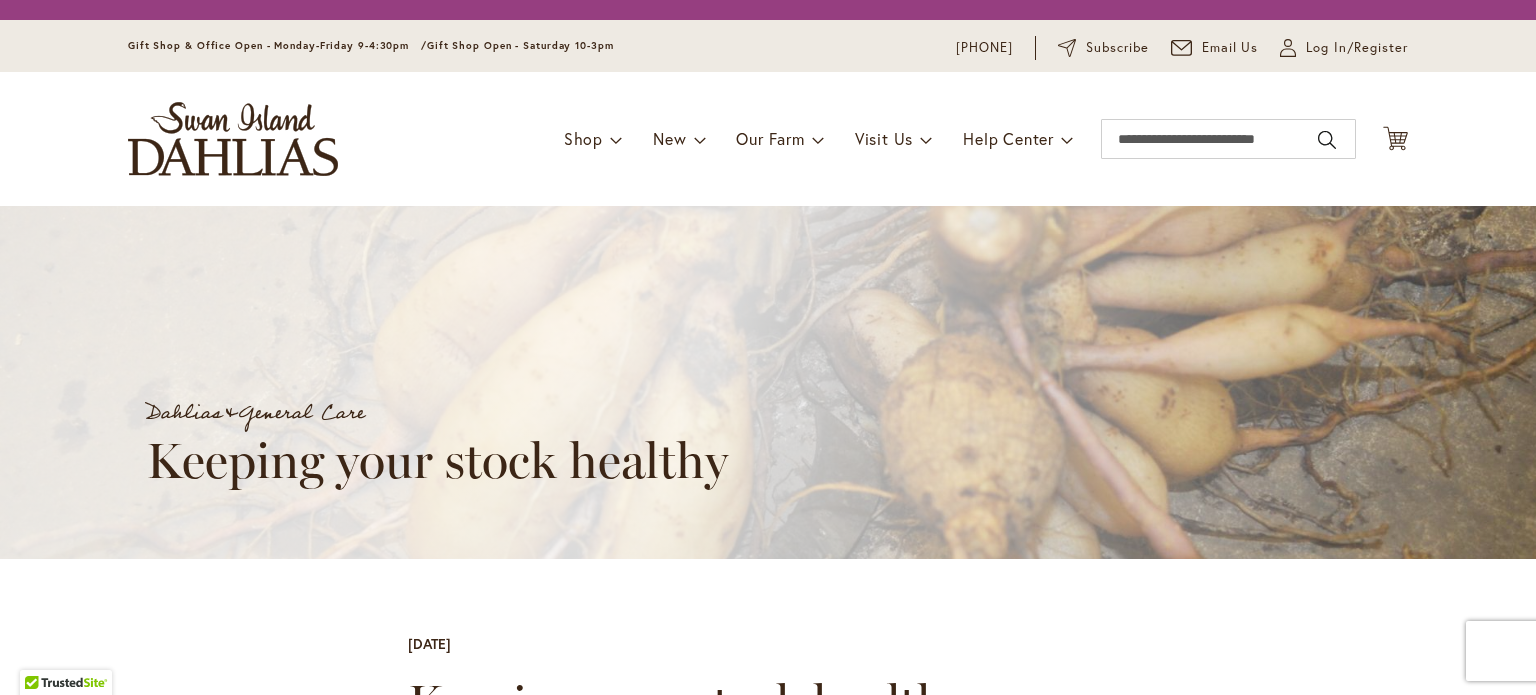 scroll, scrollTop: 0, scrollLeft: 0, axis: both 